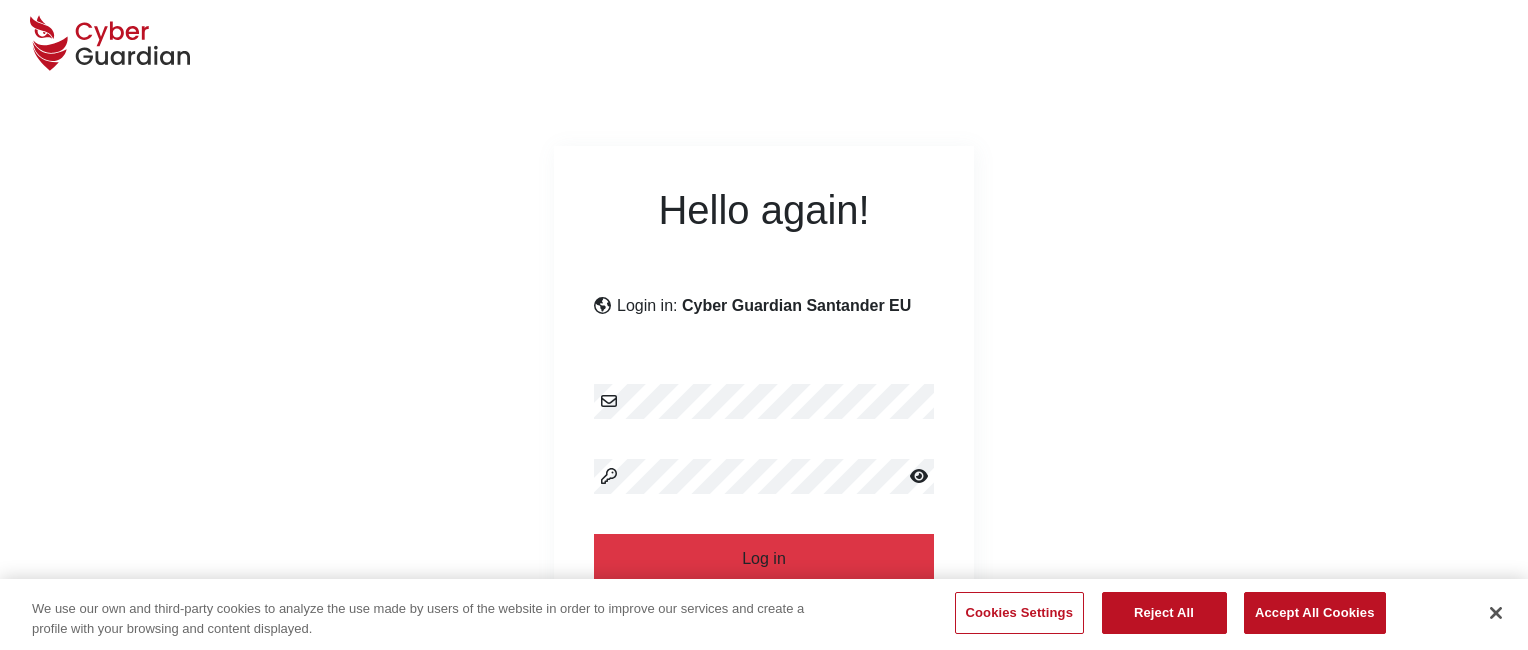 scroll, scrollTop: 240, scrollLeft: 0, axis: vertical 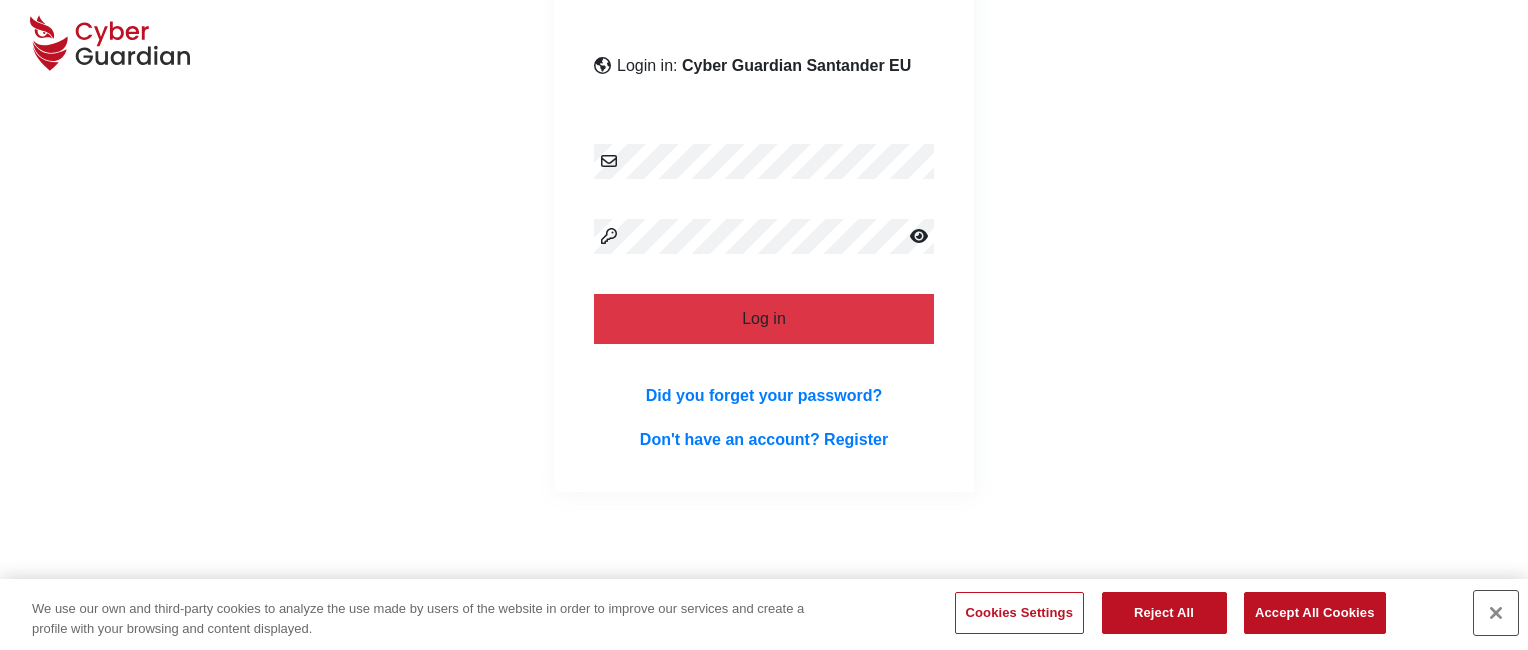 click at bounding box center [1496, 613] 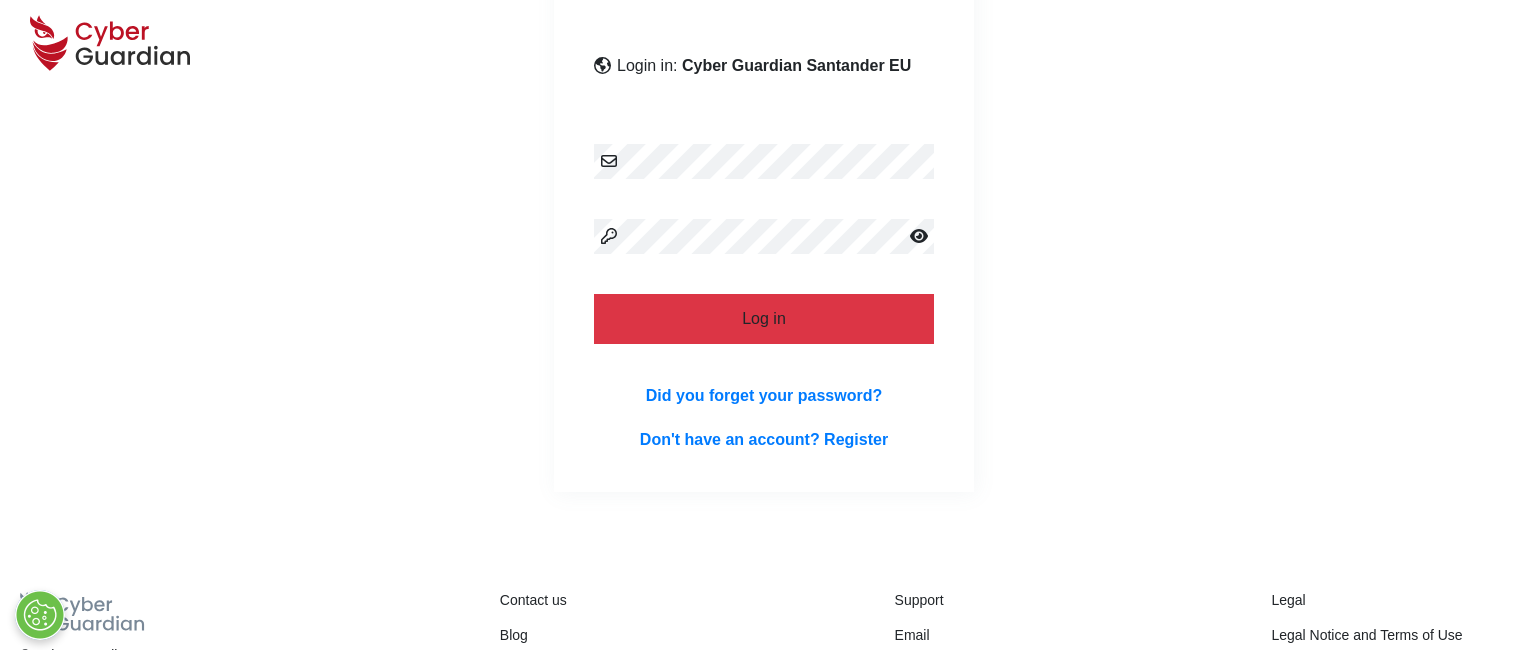 scroll, scrollTop: 311, scrollLeft: 0, axis: vertical 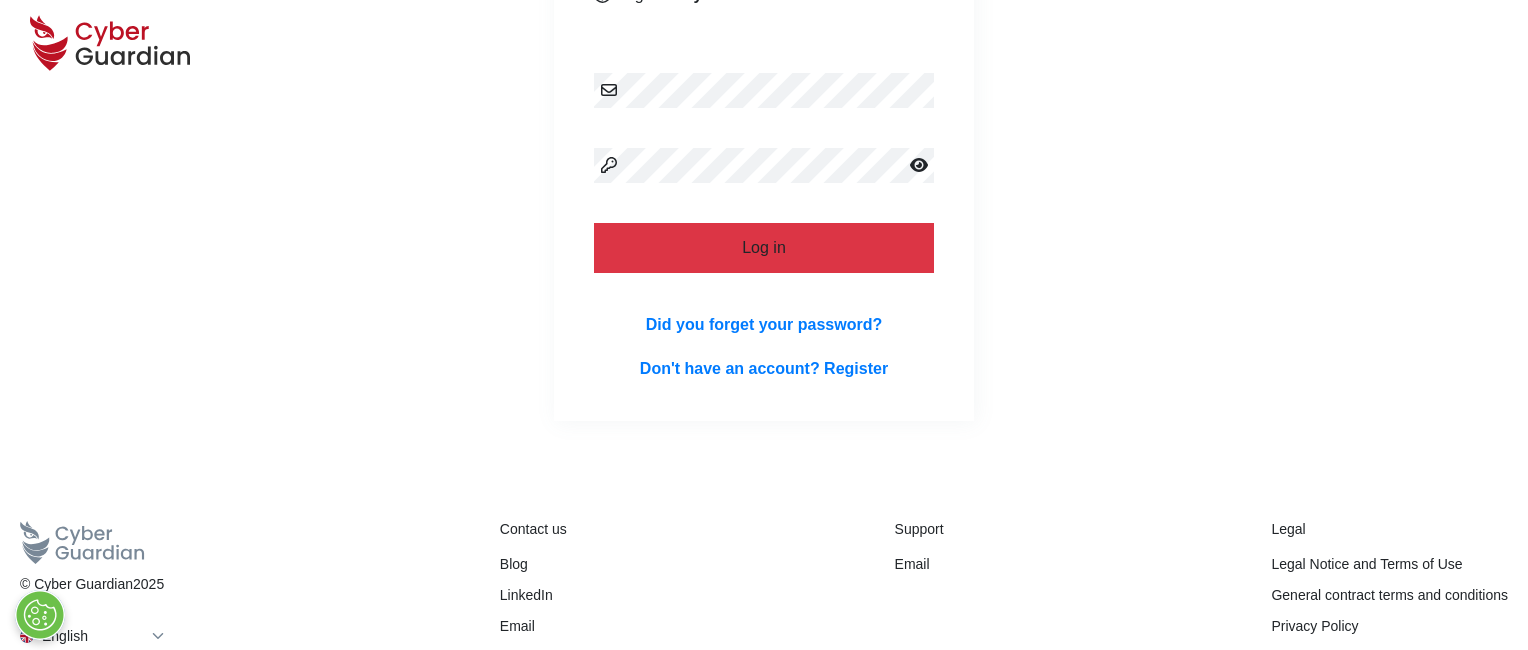 type 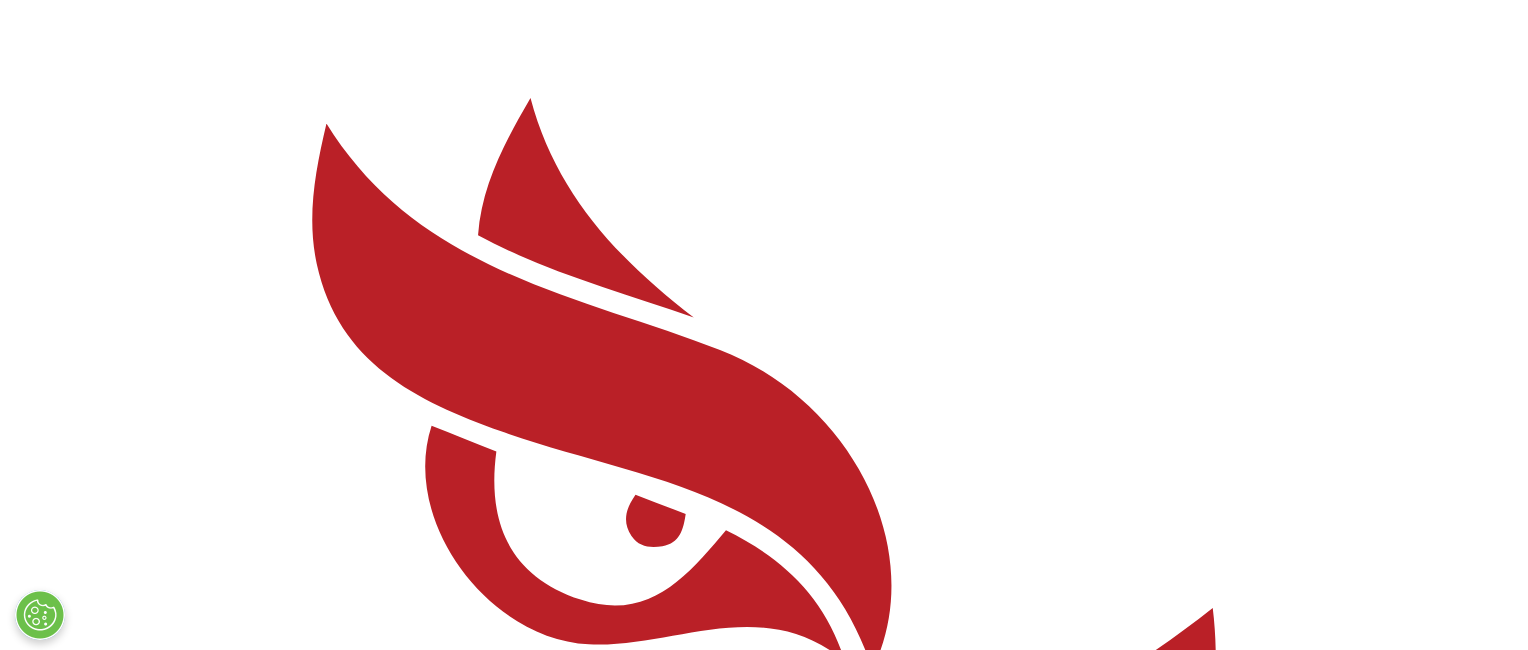 scroll, scrollTop: 0, scrollLeft: 0, axis: both 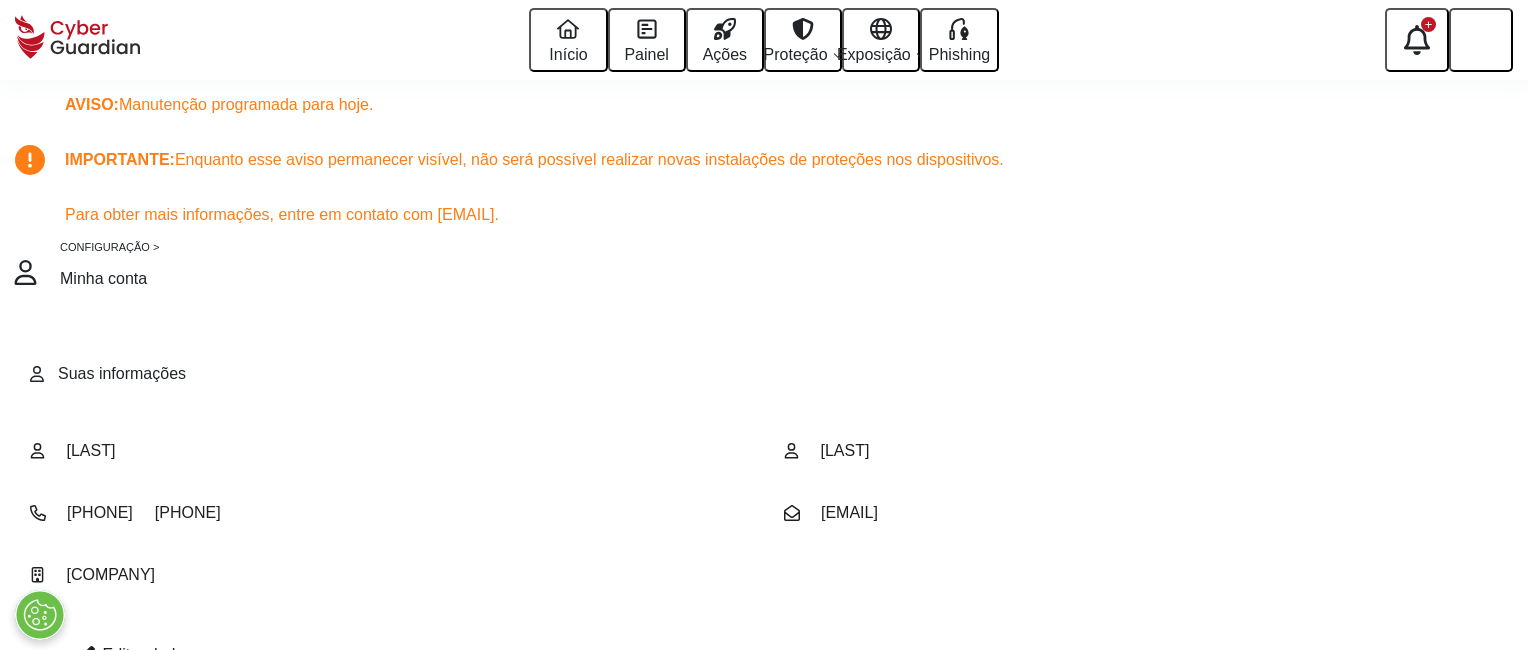 click at bounding box center (86, 654) 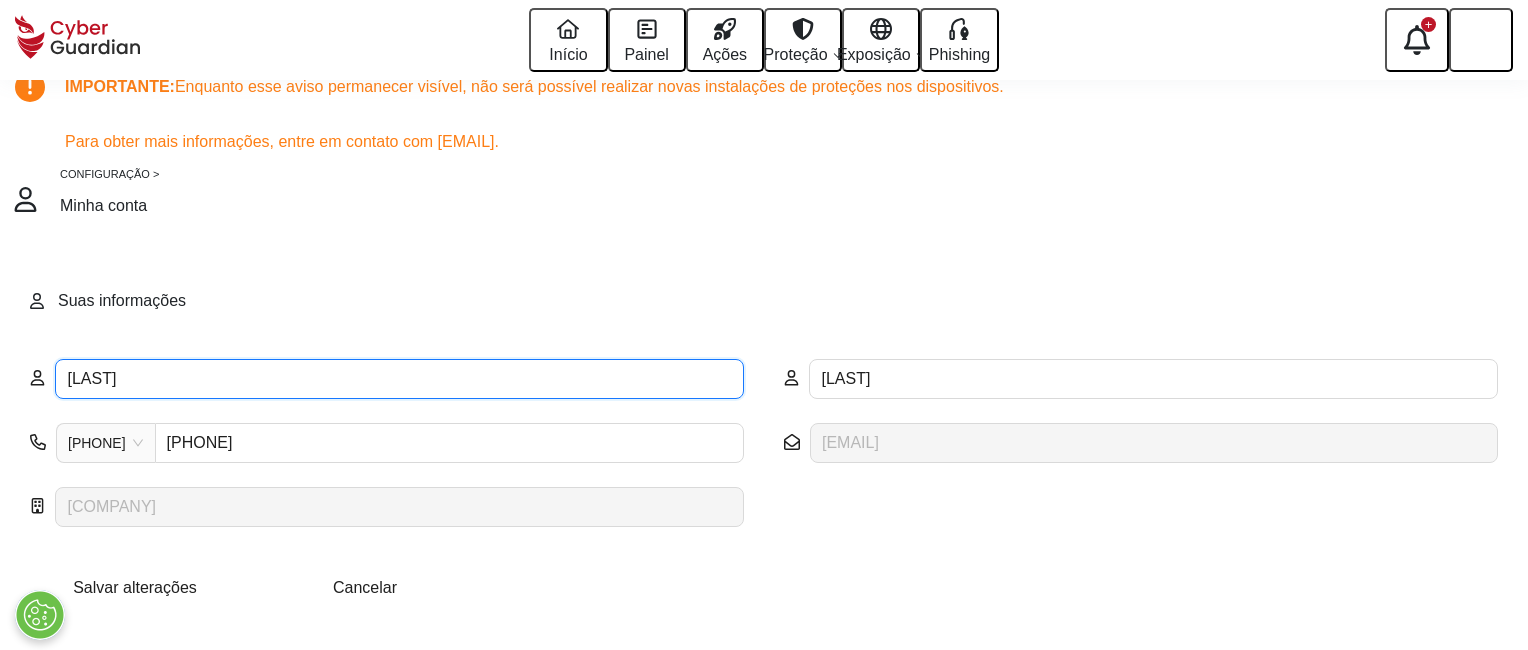 click on "MODESTO" at bounding box center (399, 379) 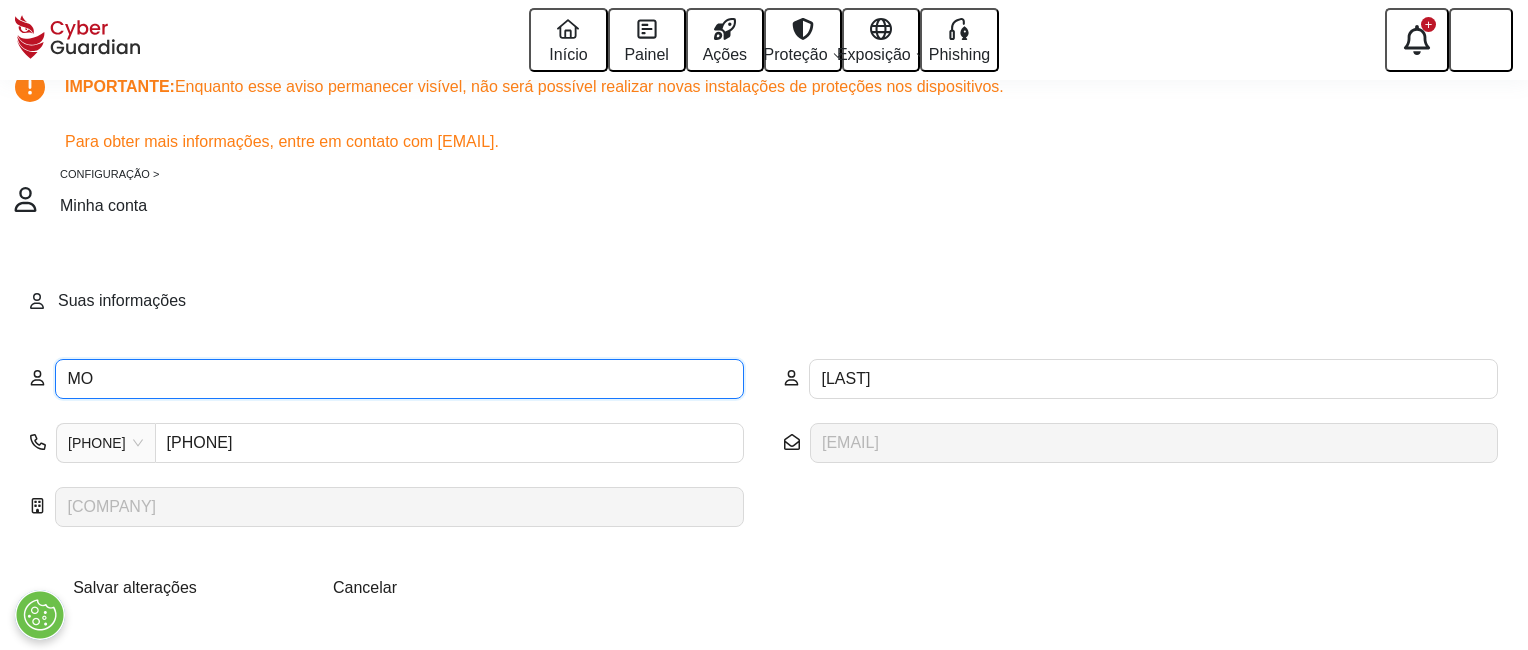 type on "M" 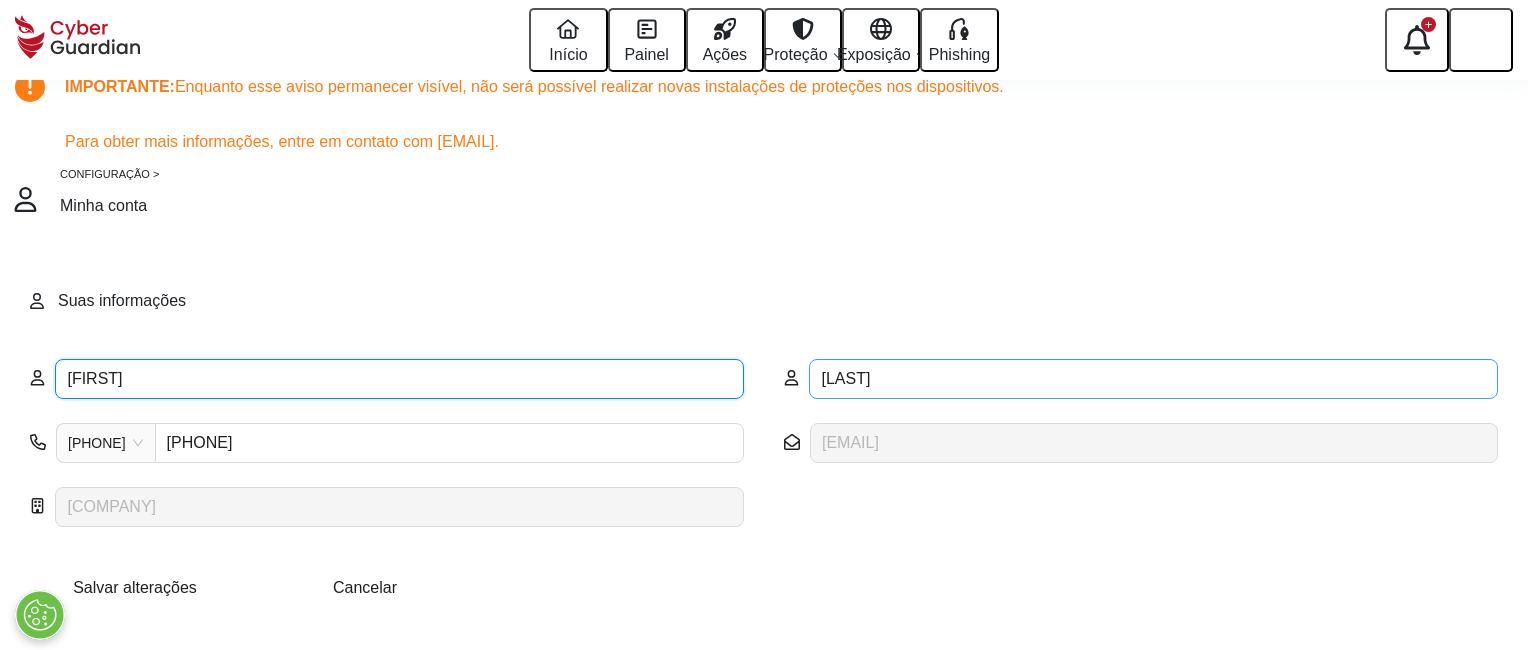 type on "Florentina" 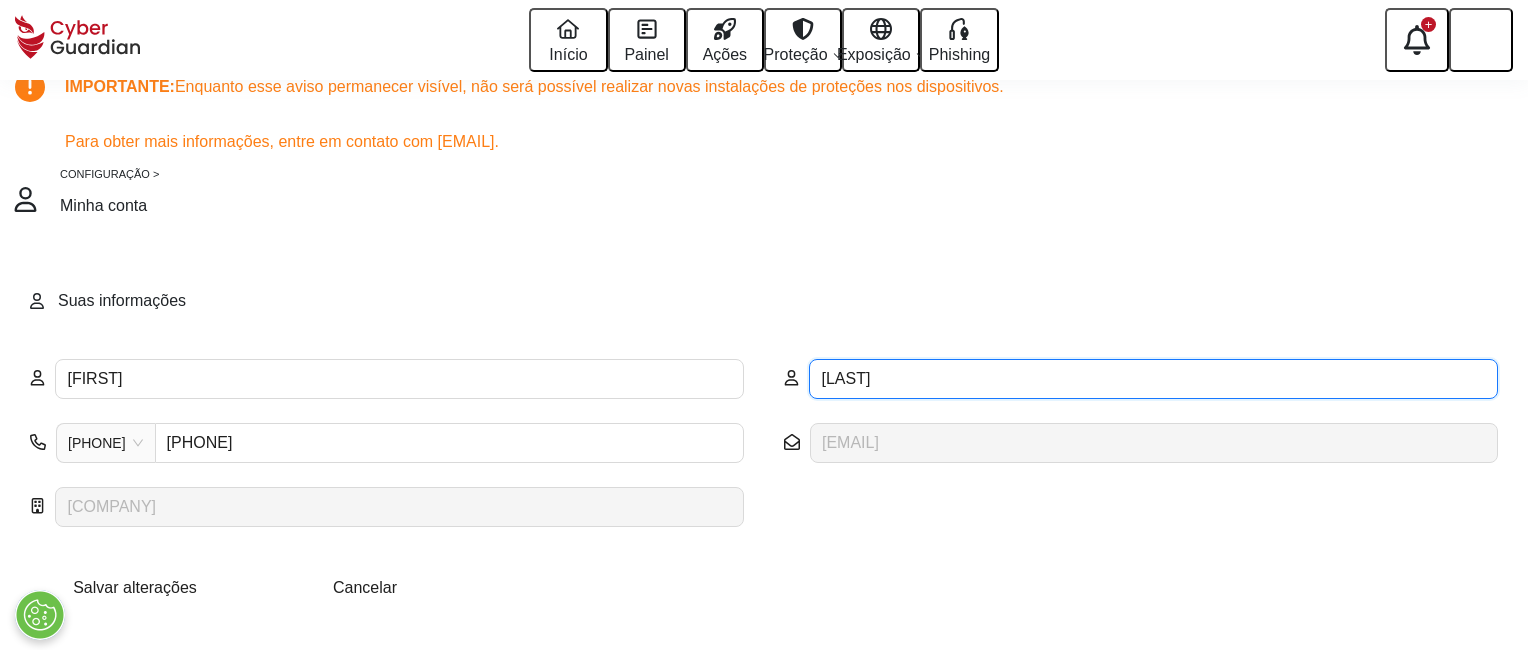click on "AGUILAR" at bounding box center (1153, 379) 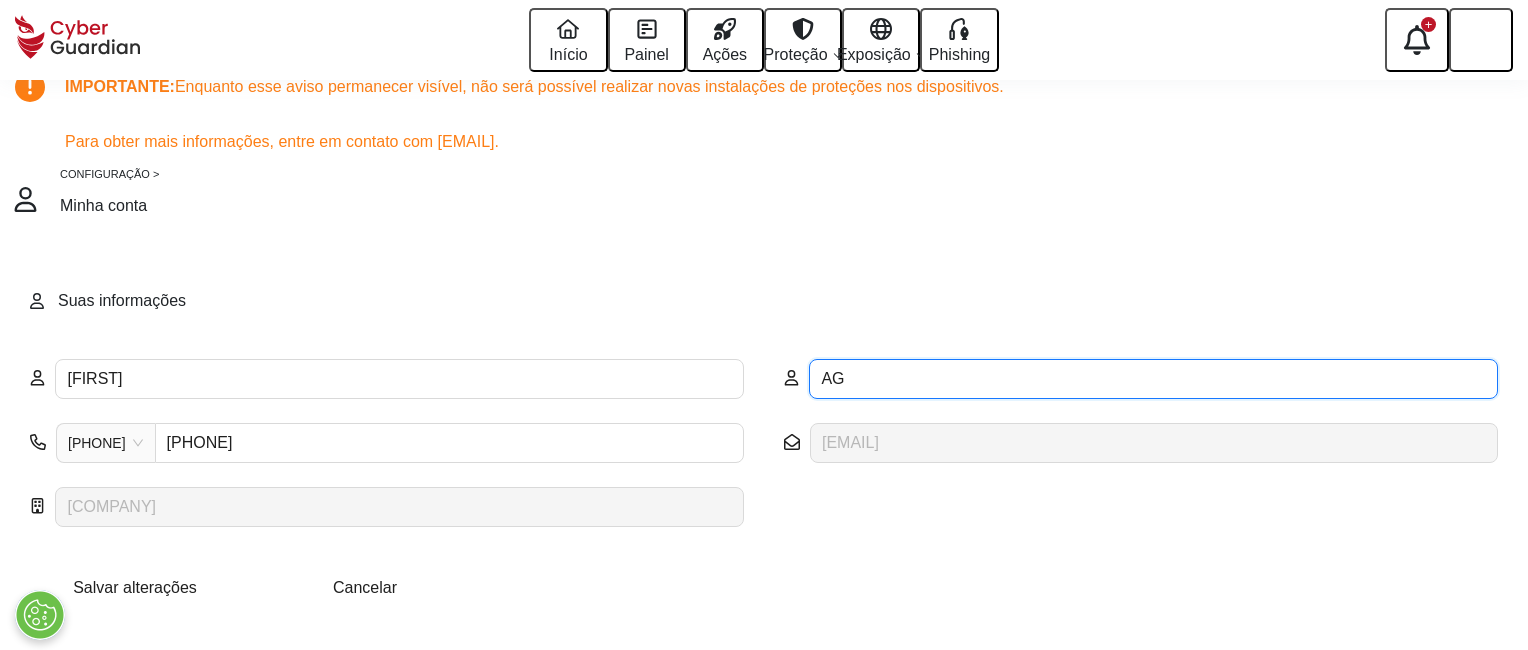 type on "A" 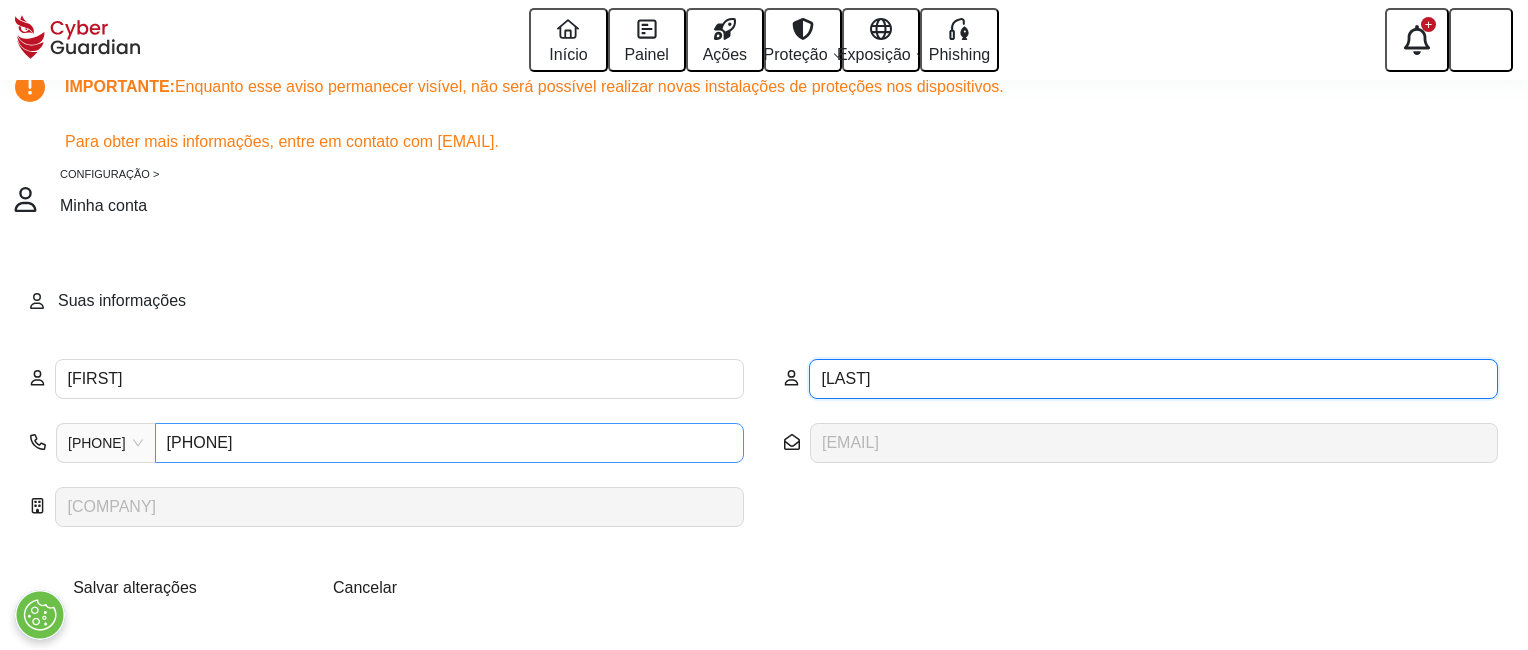 type on "Franch" 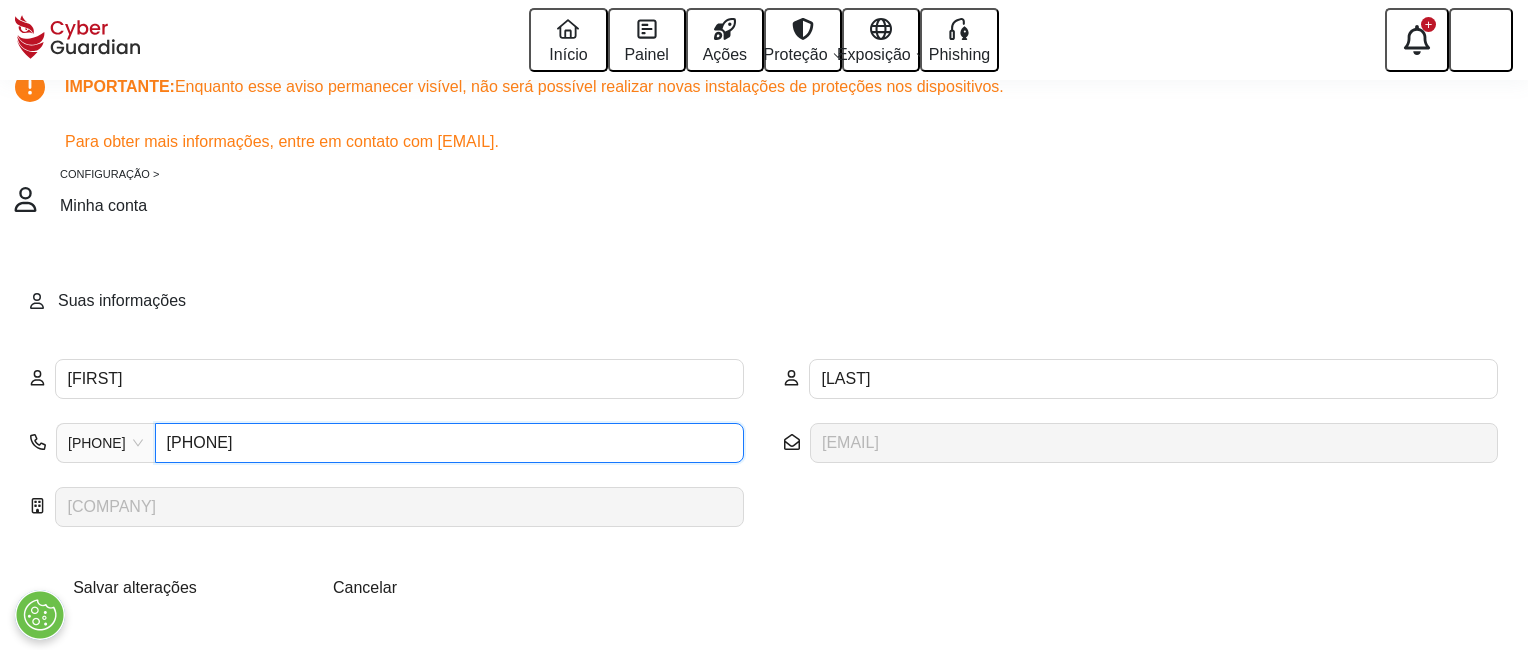 click on "945281243" at bounding box center [449, 443] 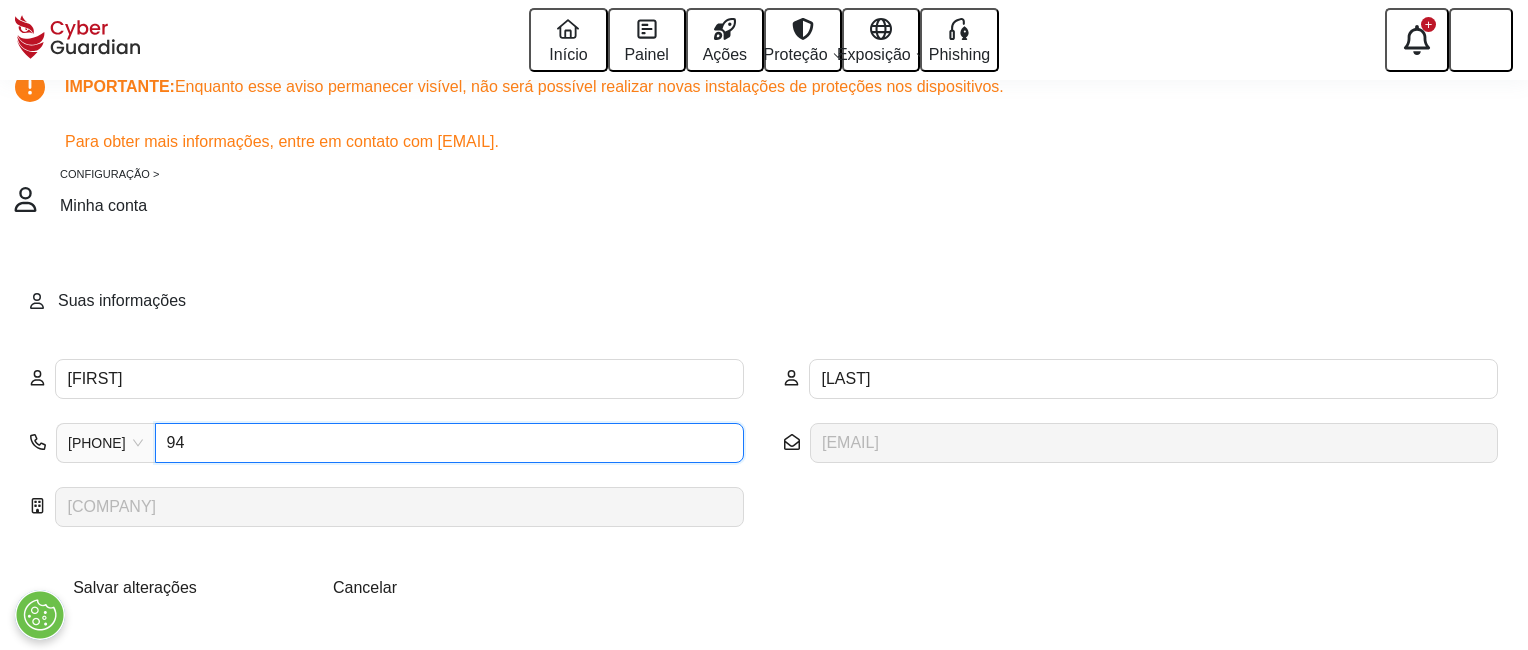 type on "9" 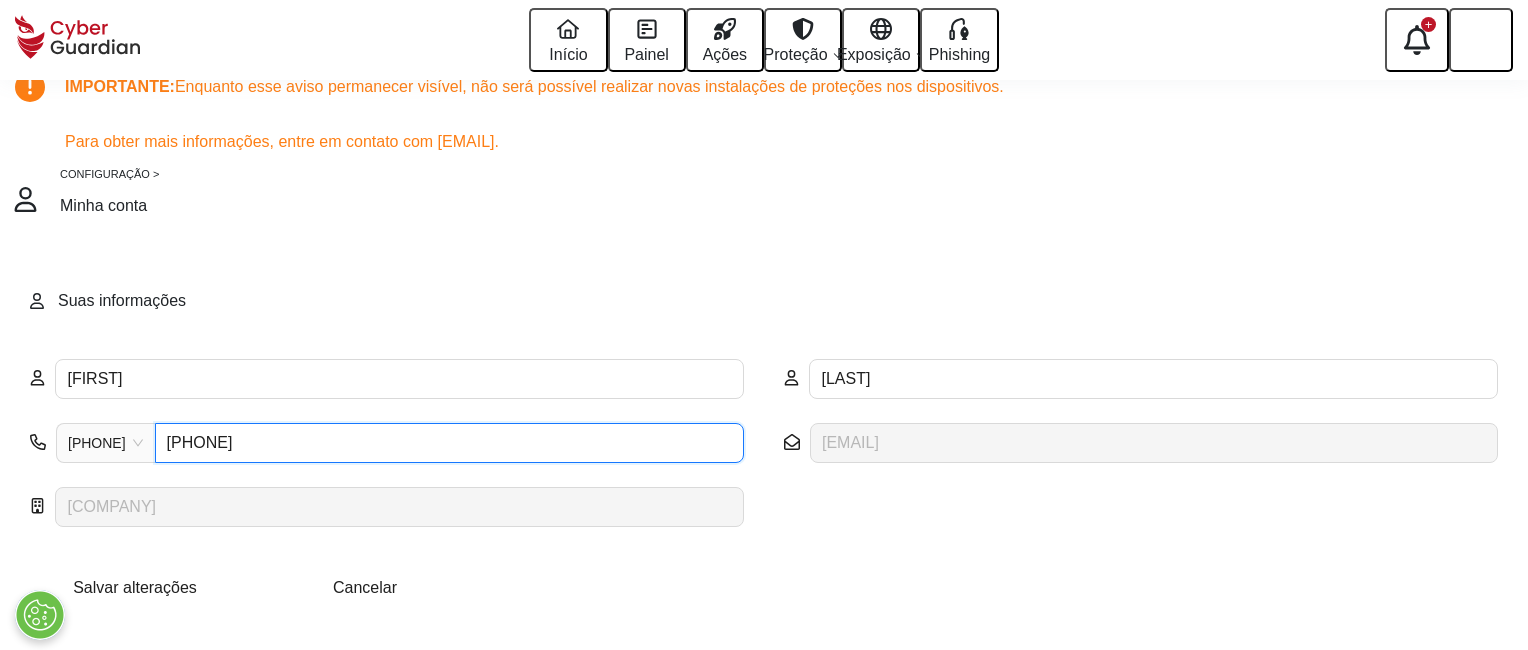type on "872086727" 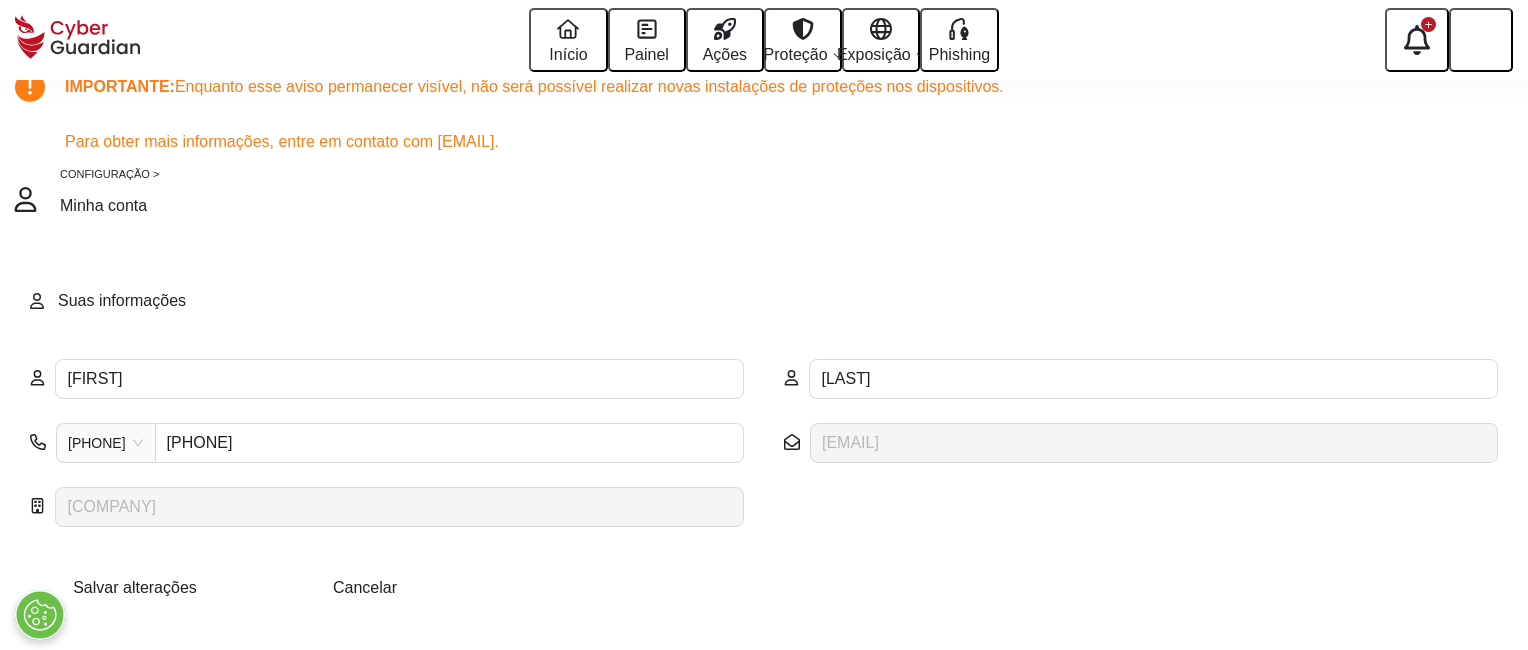 click on "Salvar alterações" at bounding box center (135, 587) 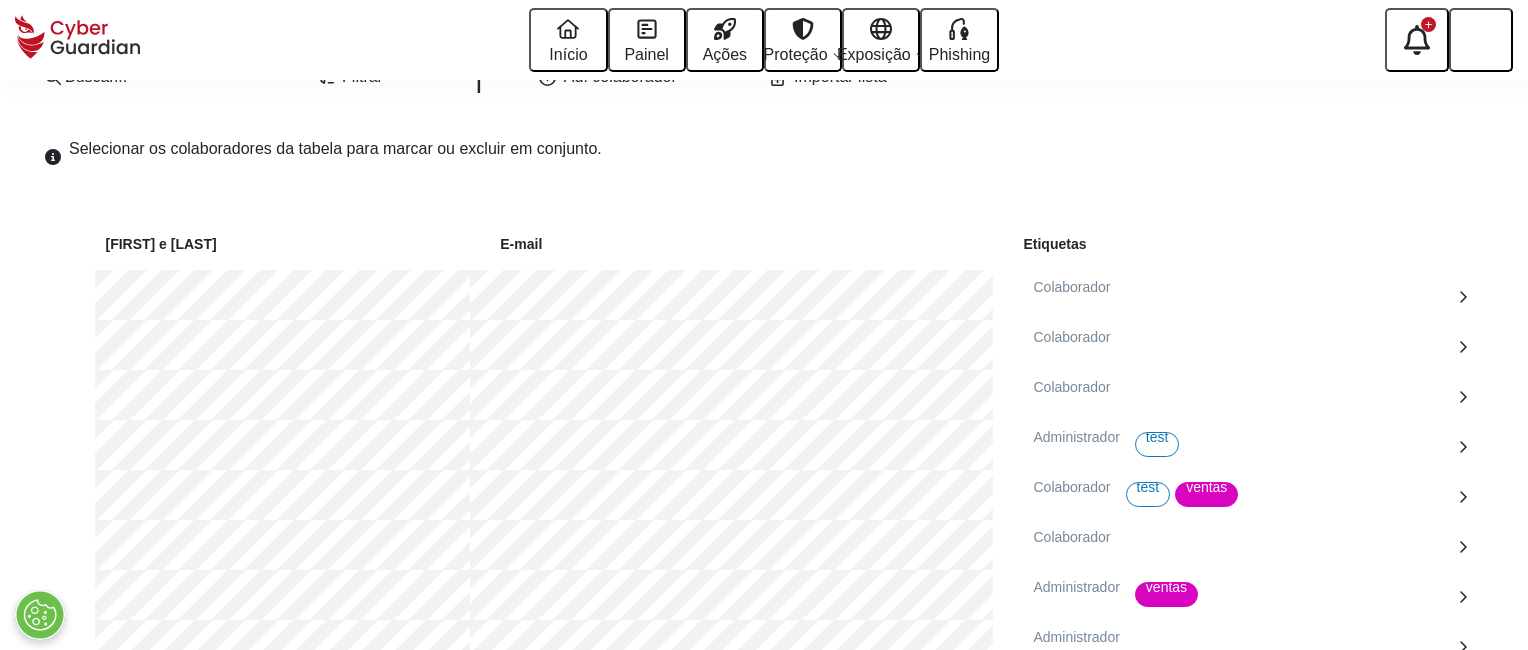scroll, scrollTop: 964, scrollLeft: 0, axis: vertical 